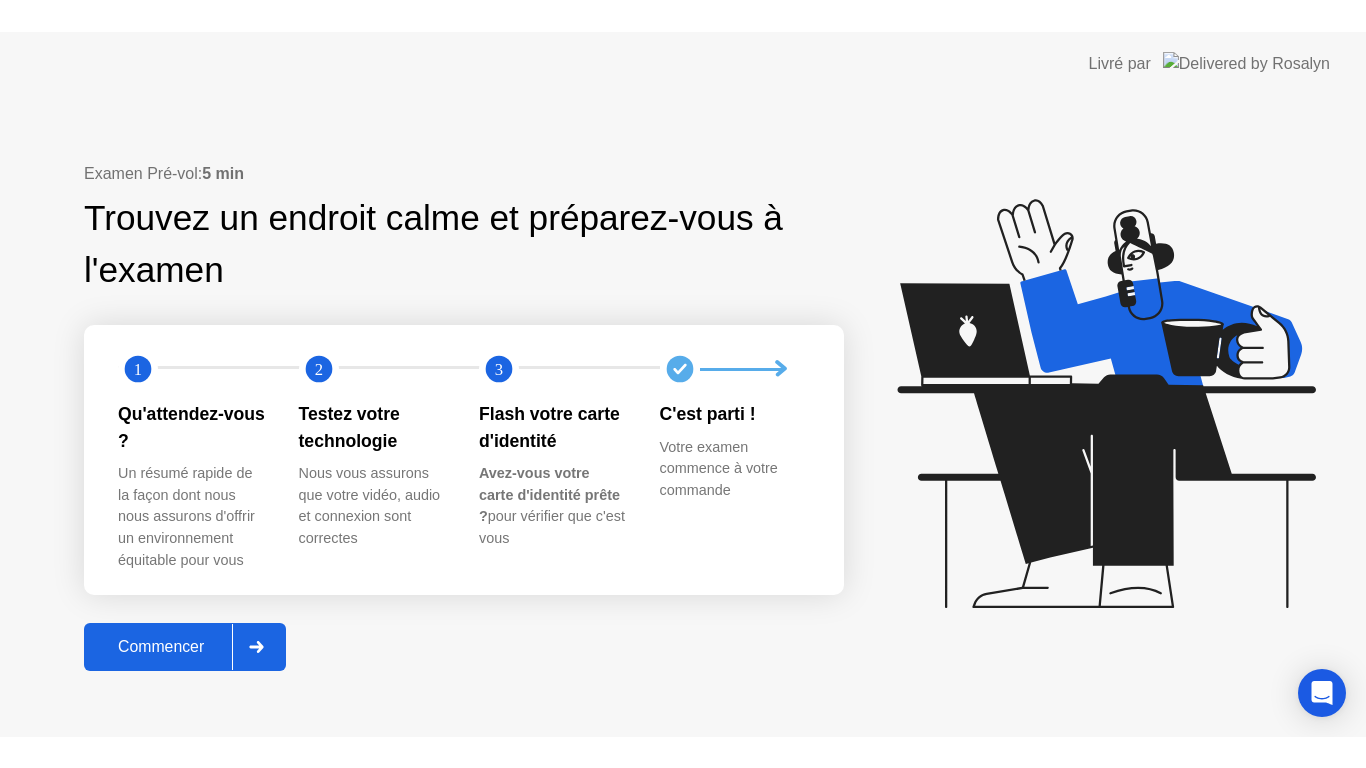 scroll, scrollTop: 0, scrollLeft: 0, axis: both 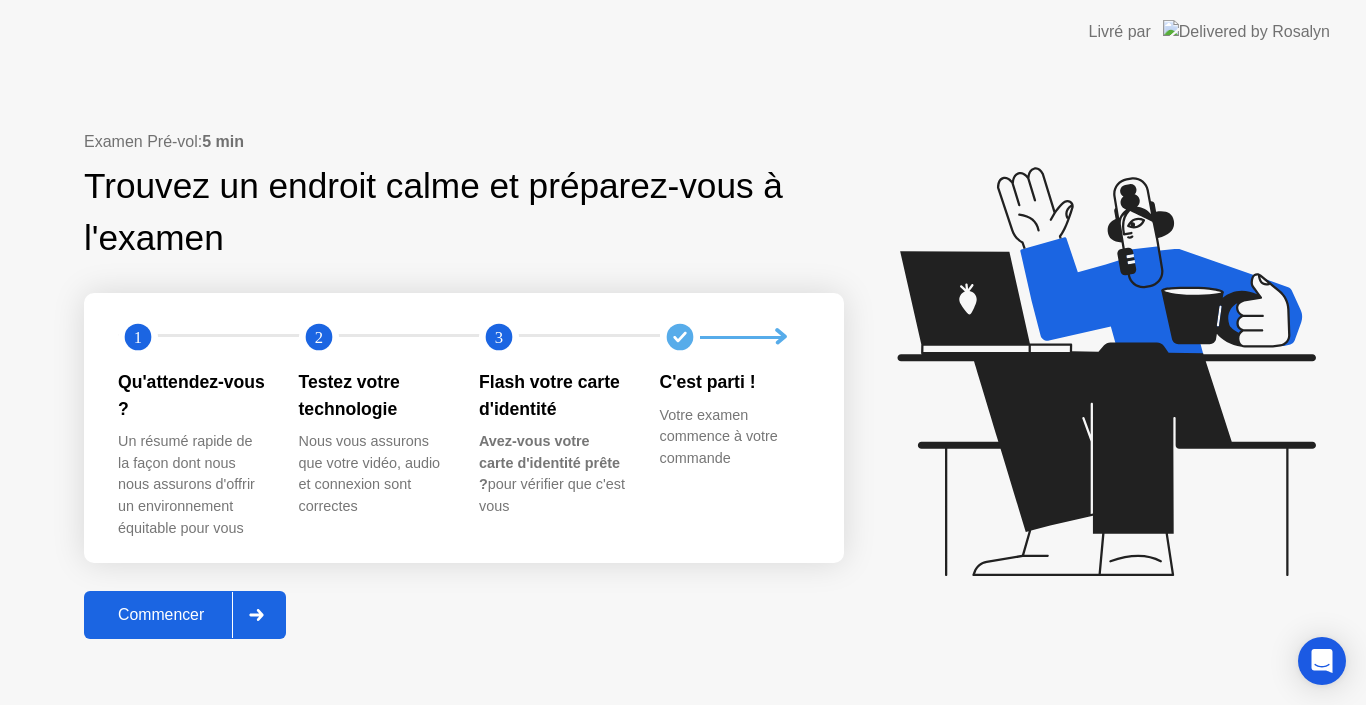 click 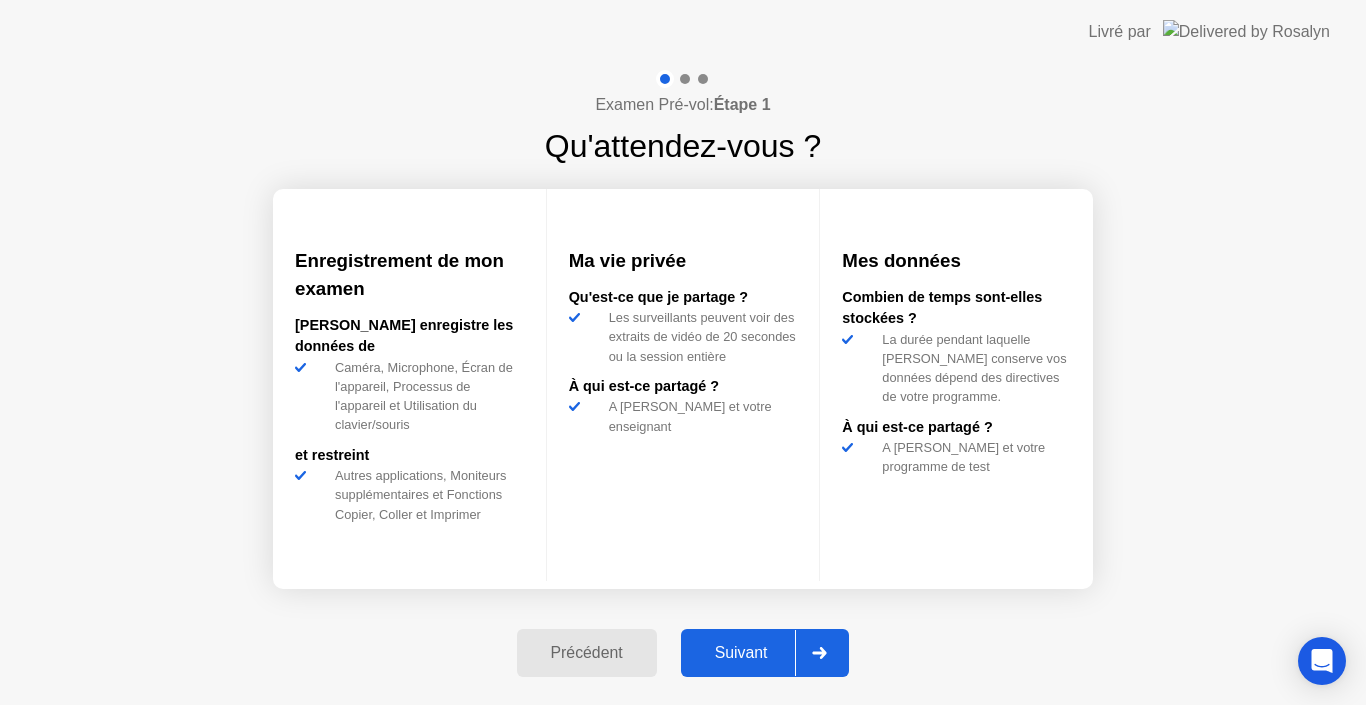 click 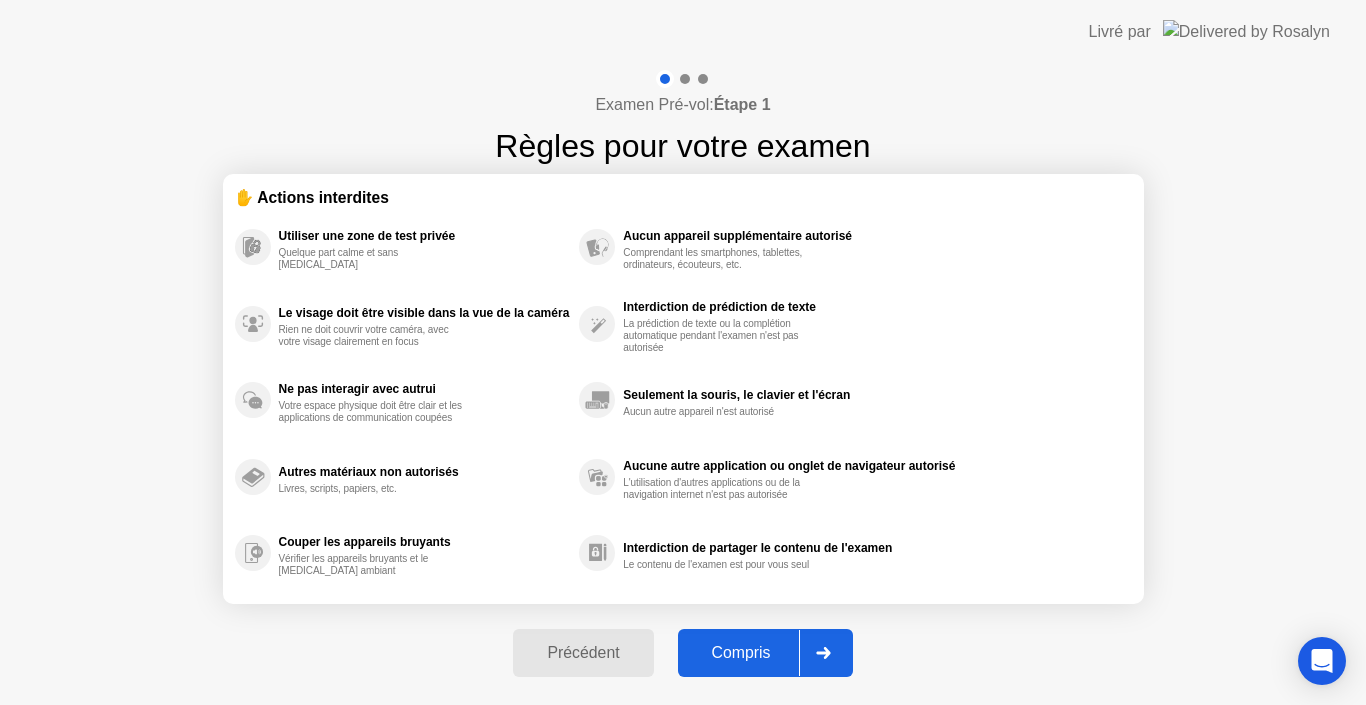 click 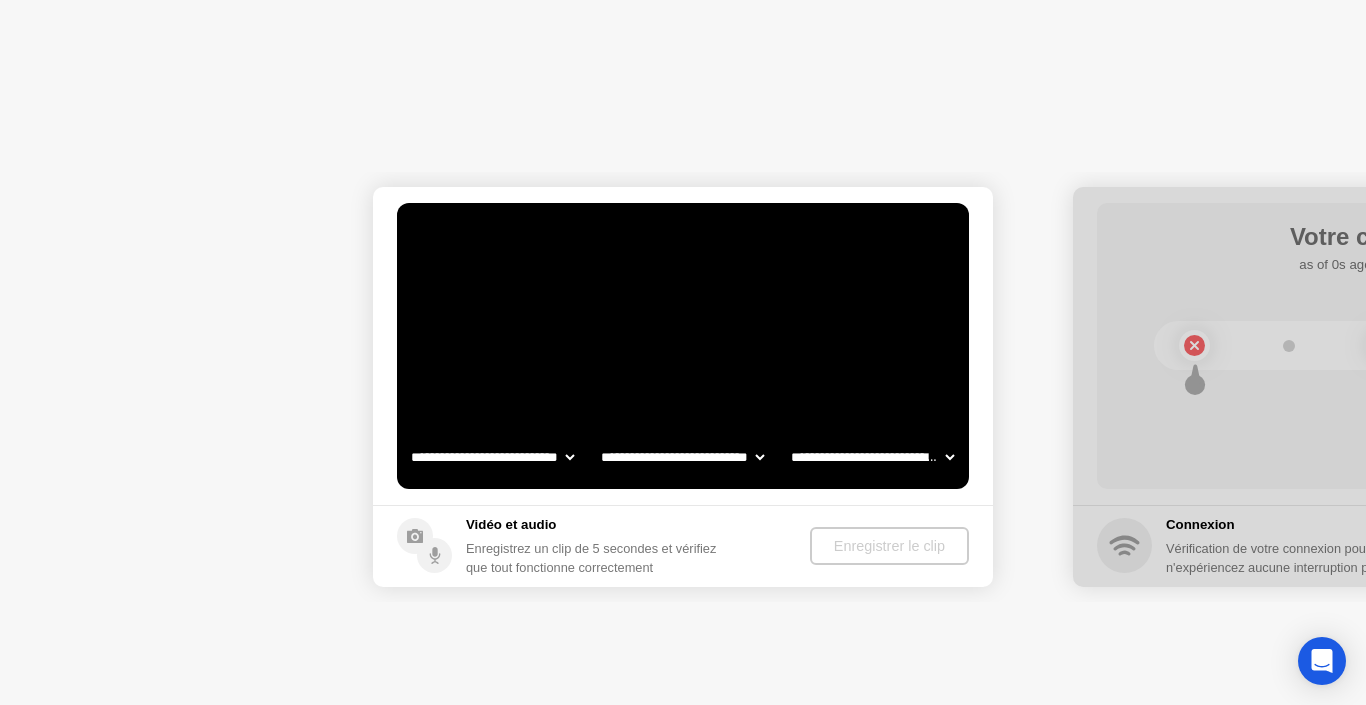 select on "**********" 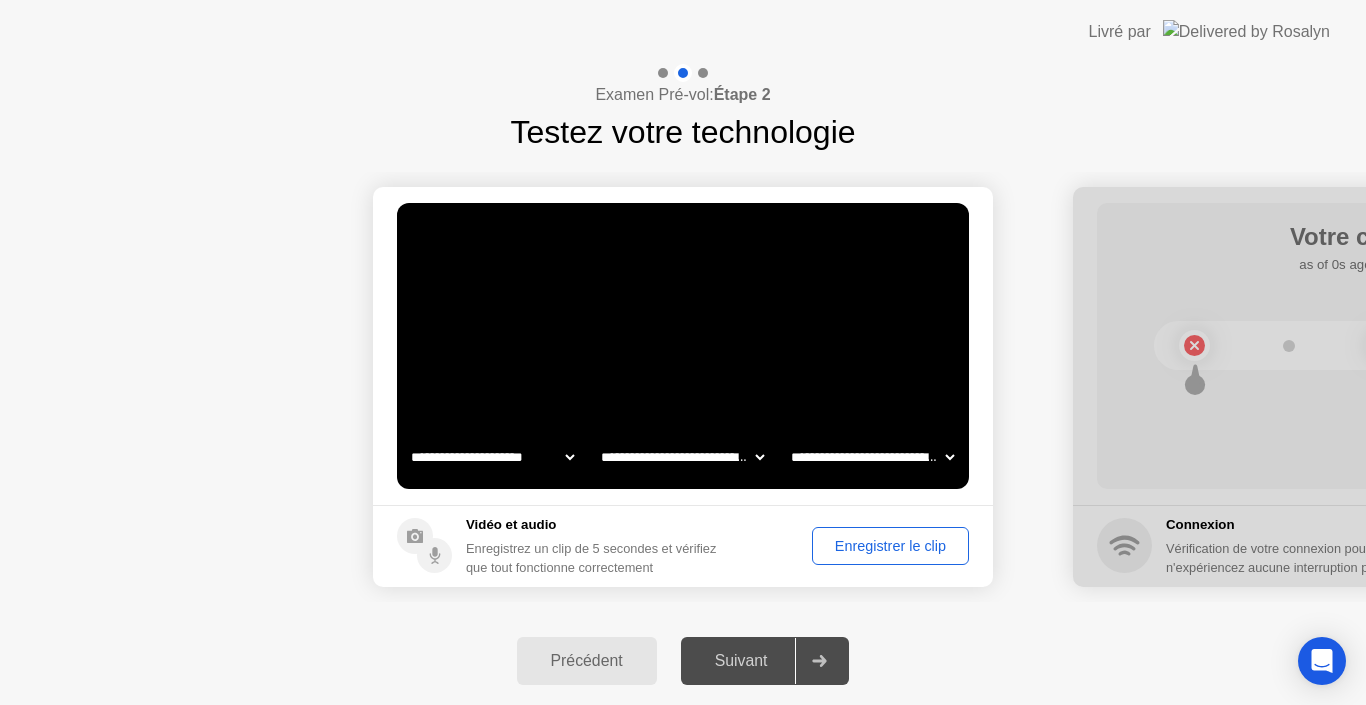 click on "Enregistrer le clip" 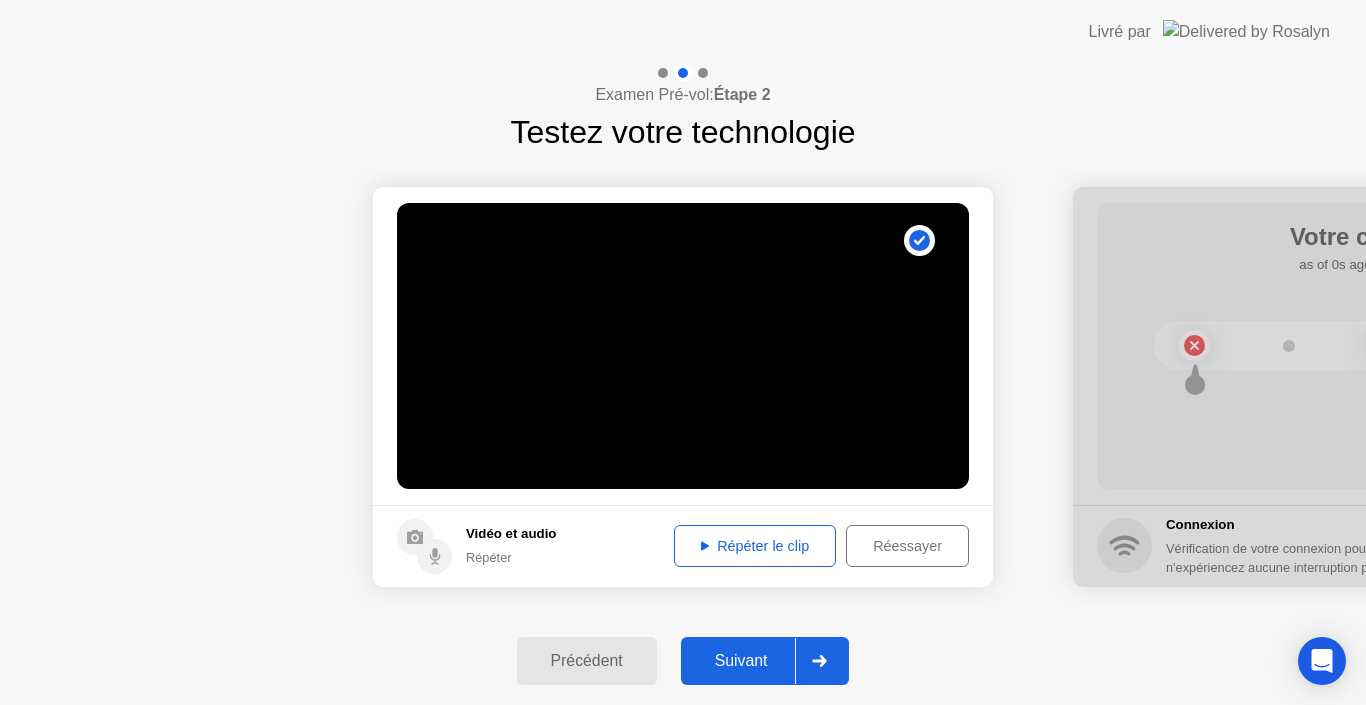 click on "Répéter le clip" 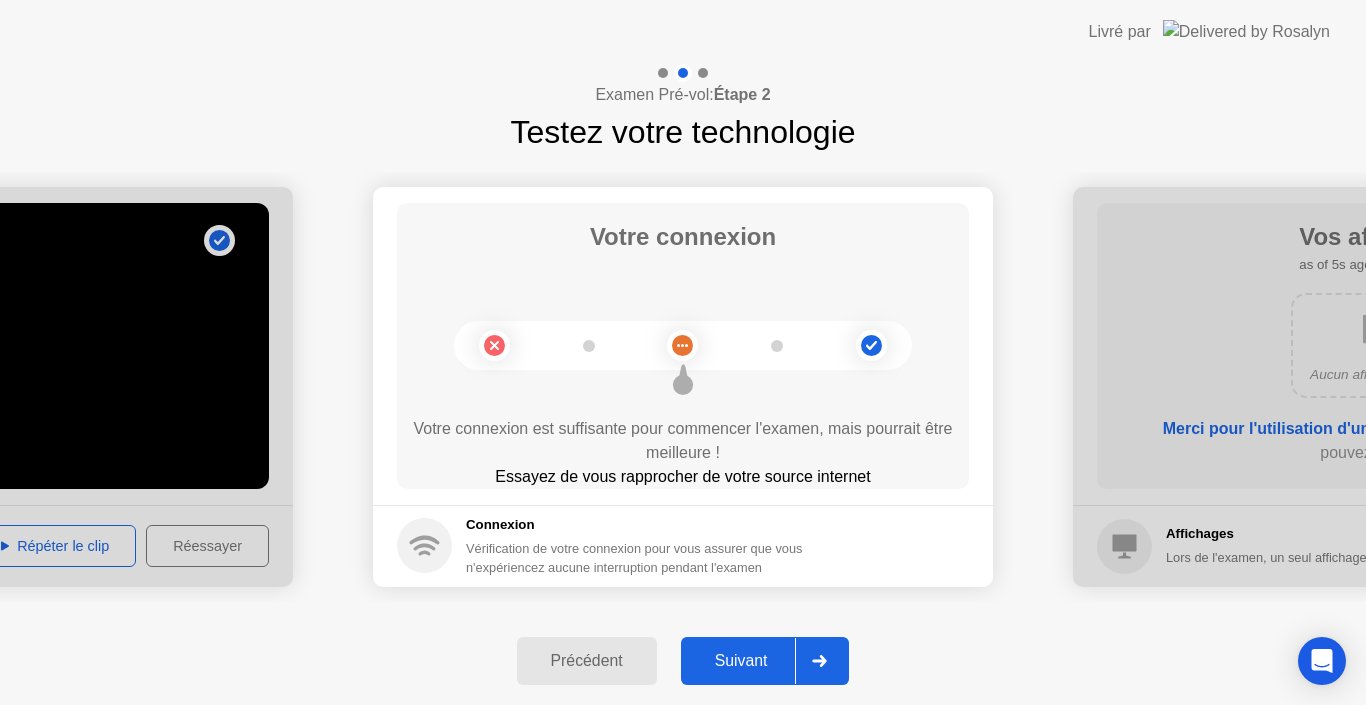 click 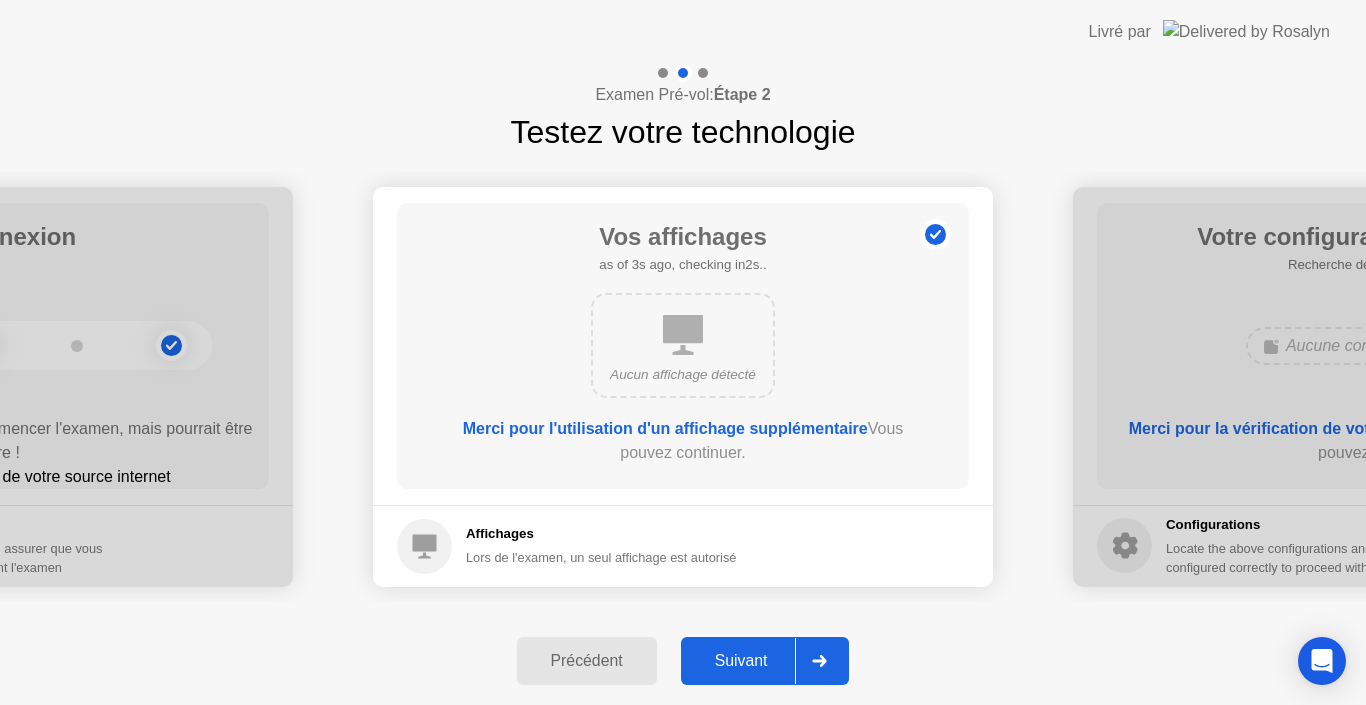 click 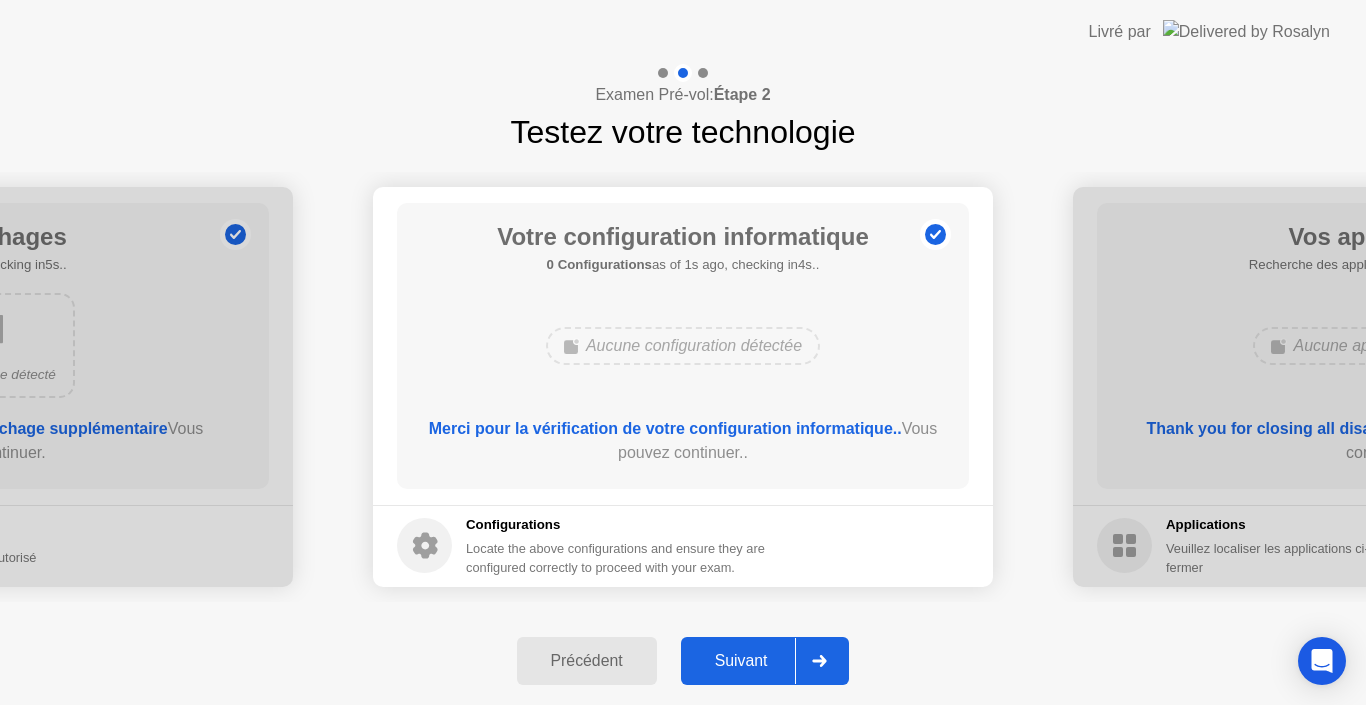 click 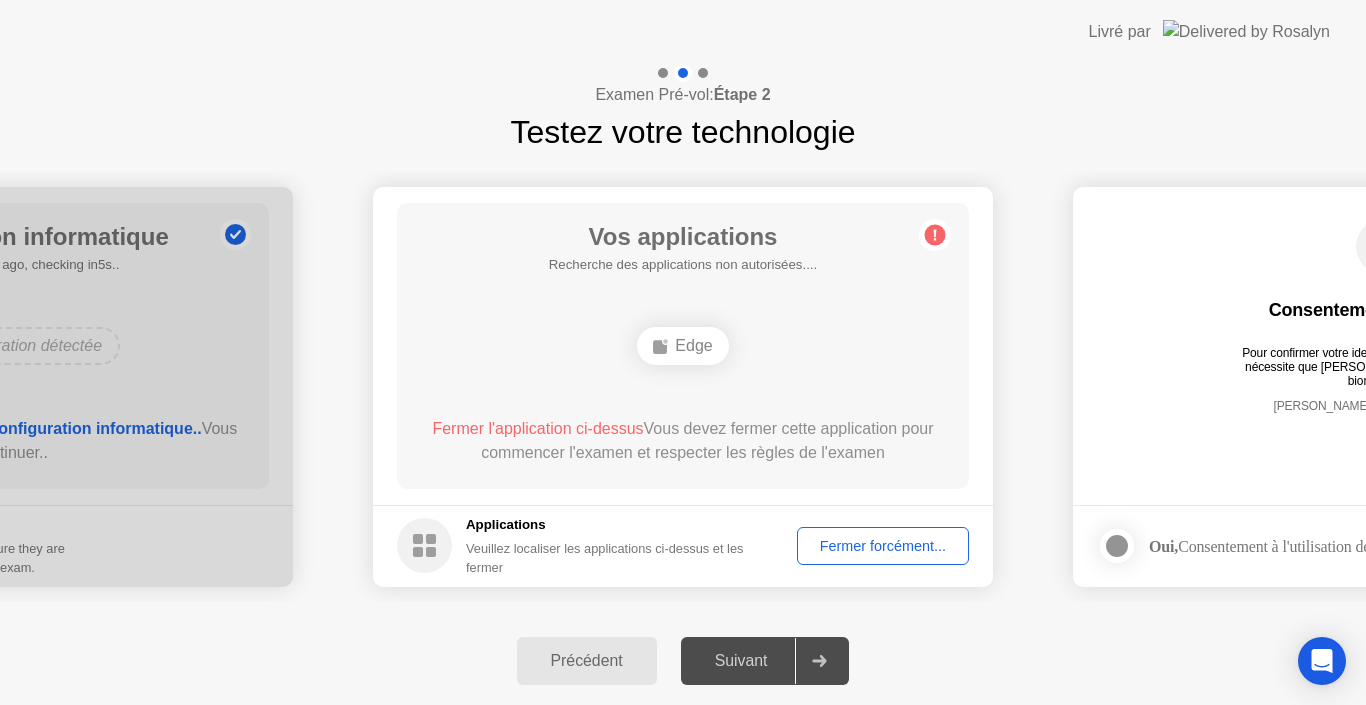 click on "Fermer forcément..." 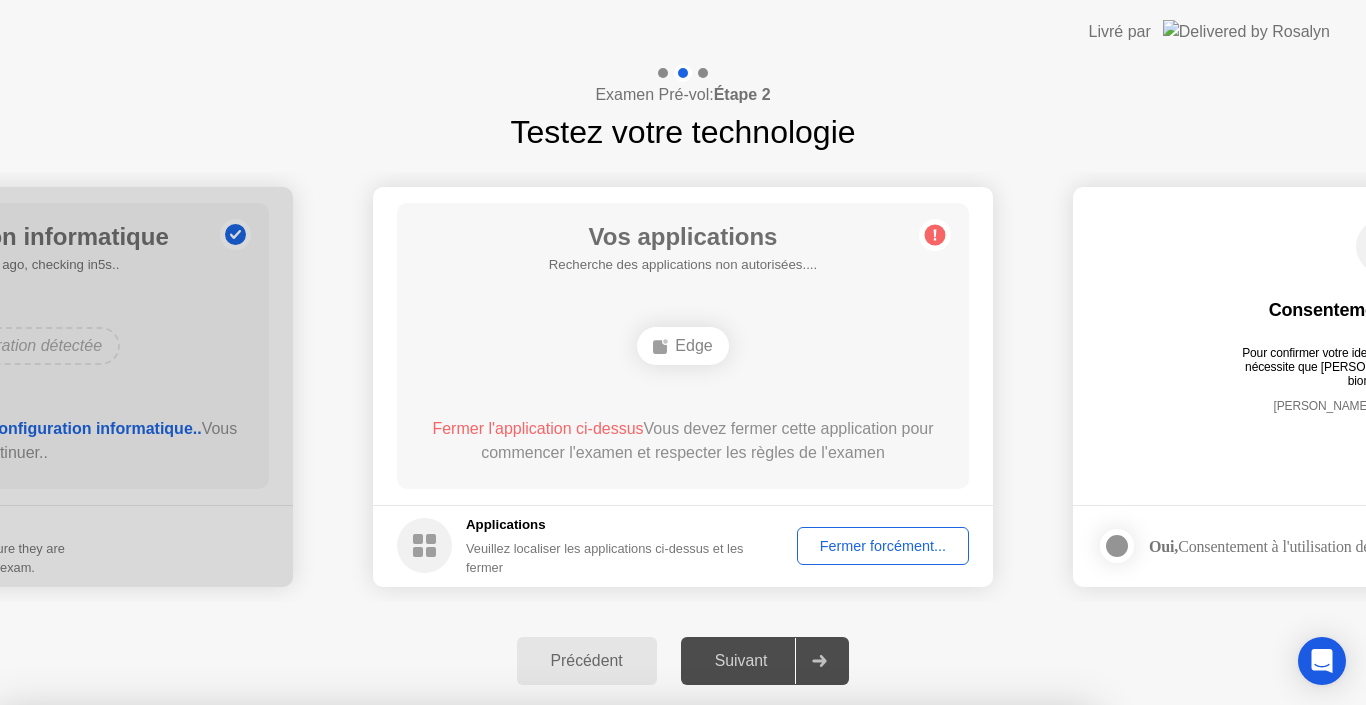 click on "Confirmer" at bounding box center [616, 981] 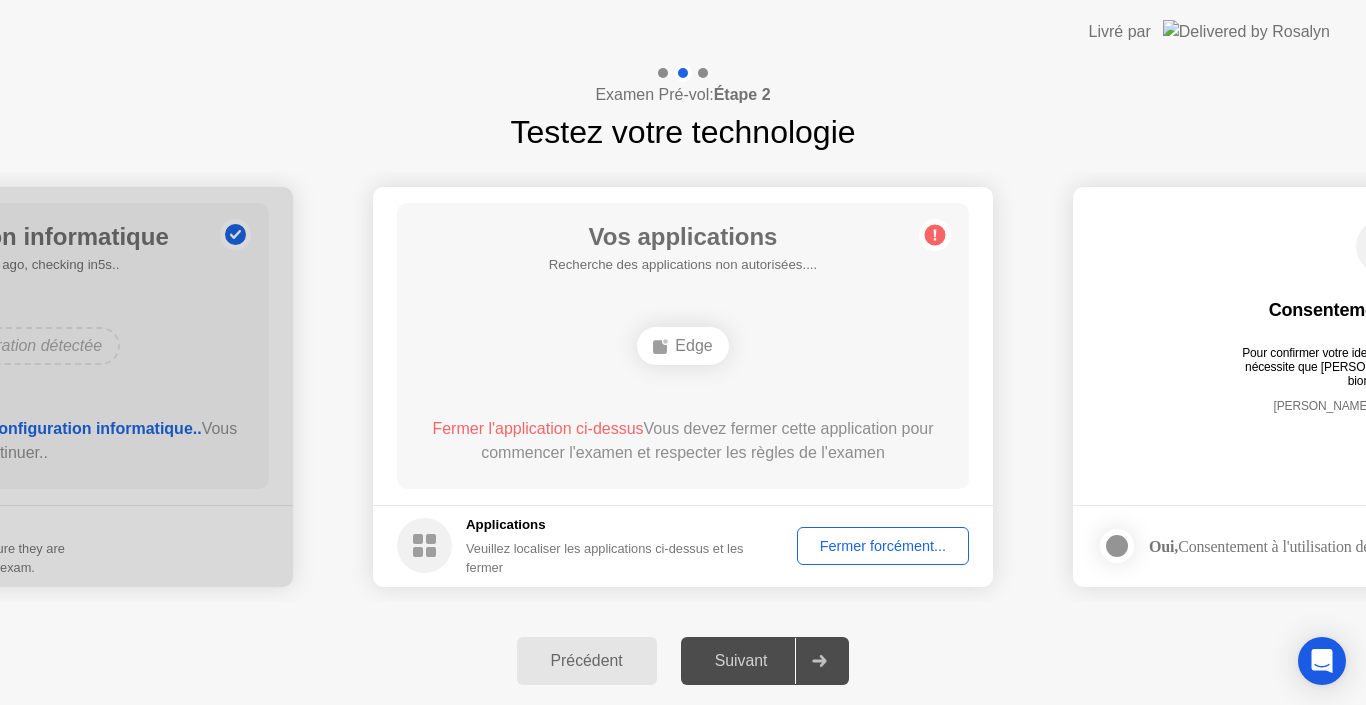 click on "Fermer forcément..." 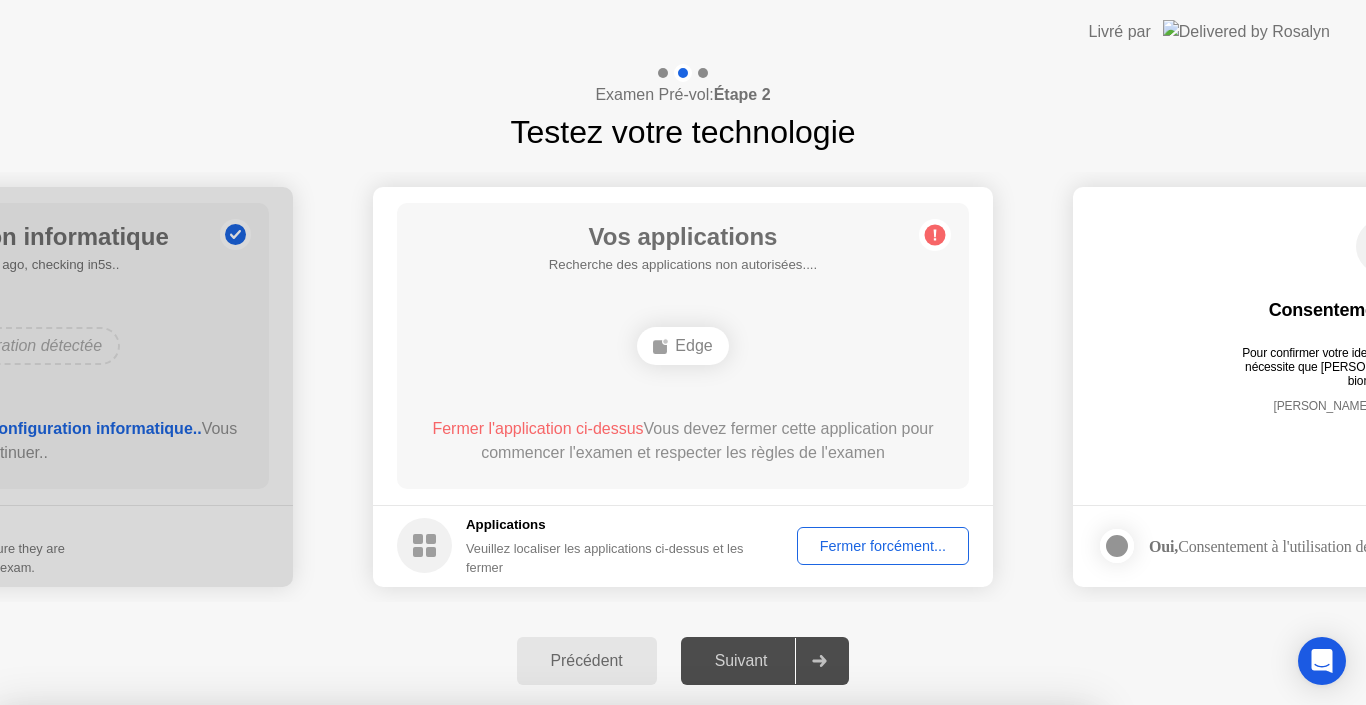 click on "Confirmer" at bounding box center (616, 981) 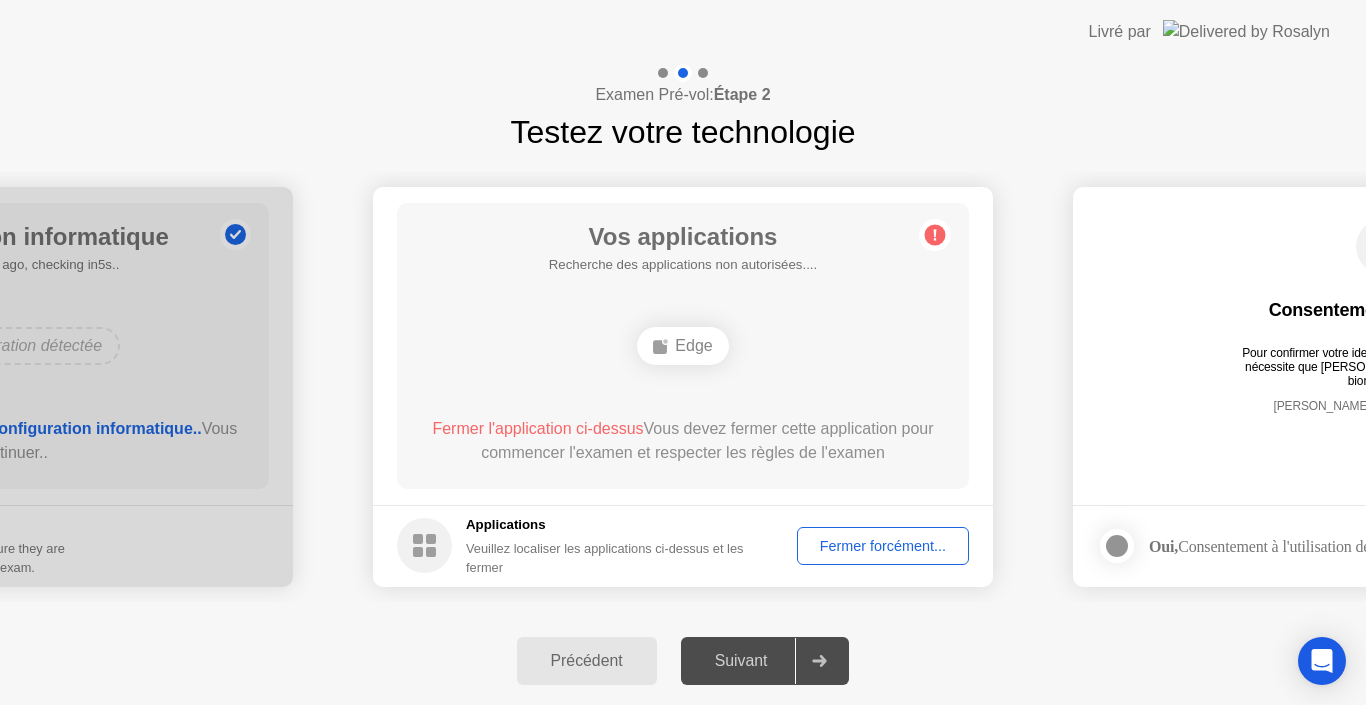click on "Fermer forcément..." 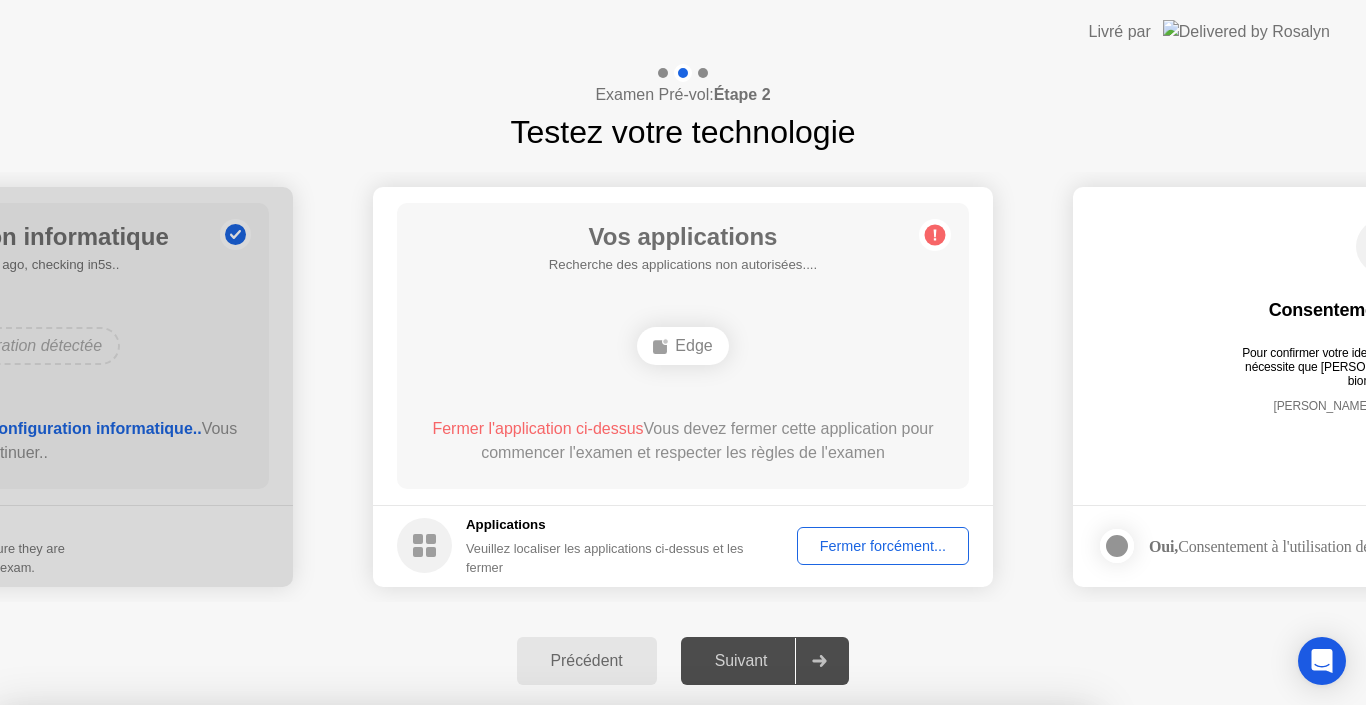 click on "Confirmer" at bounding box center [616, 981] 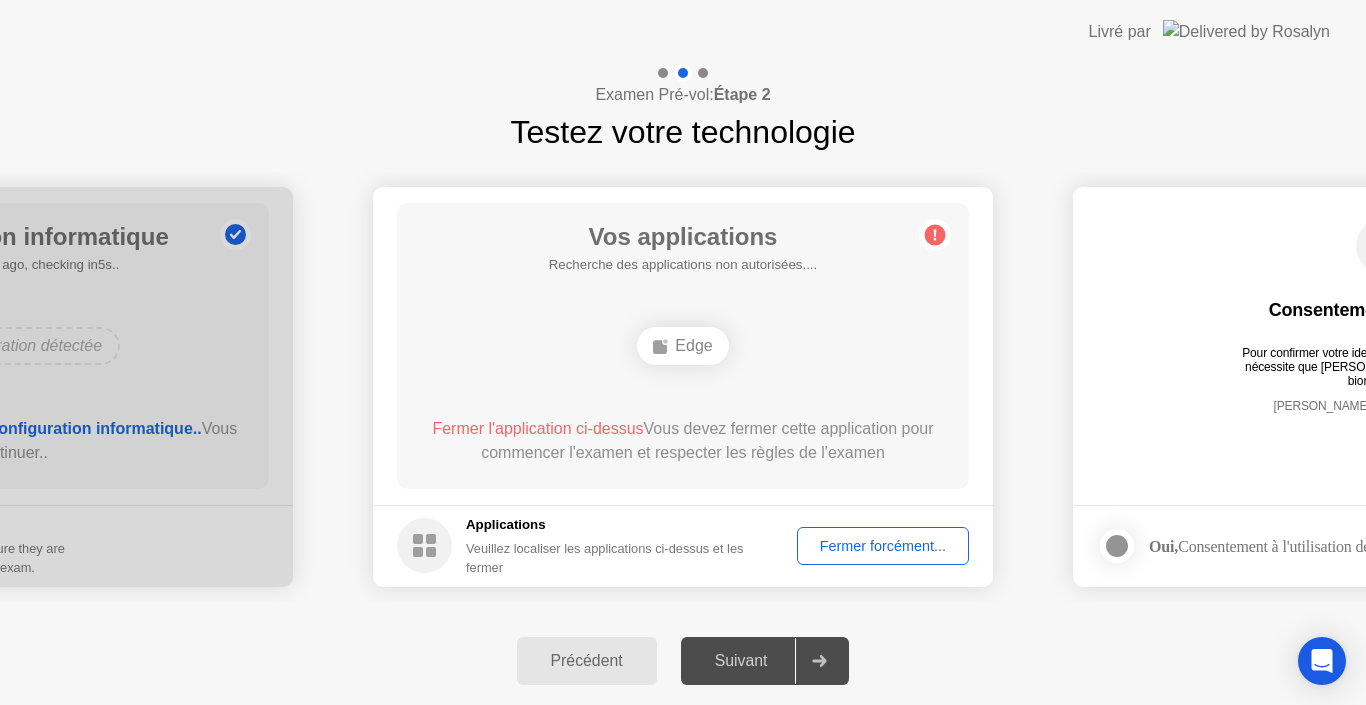 click on "Précédent Suivant" 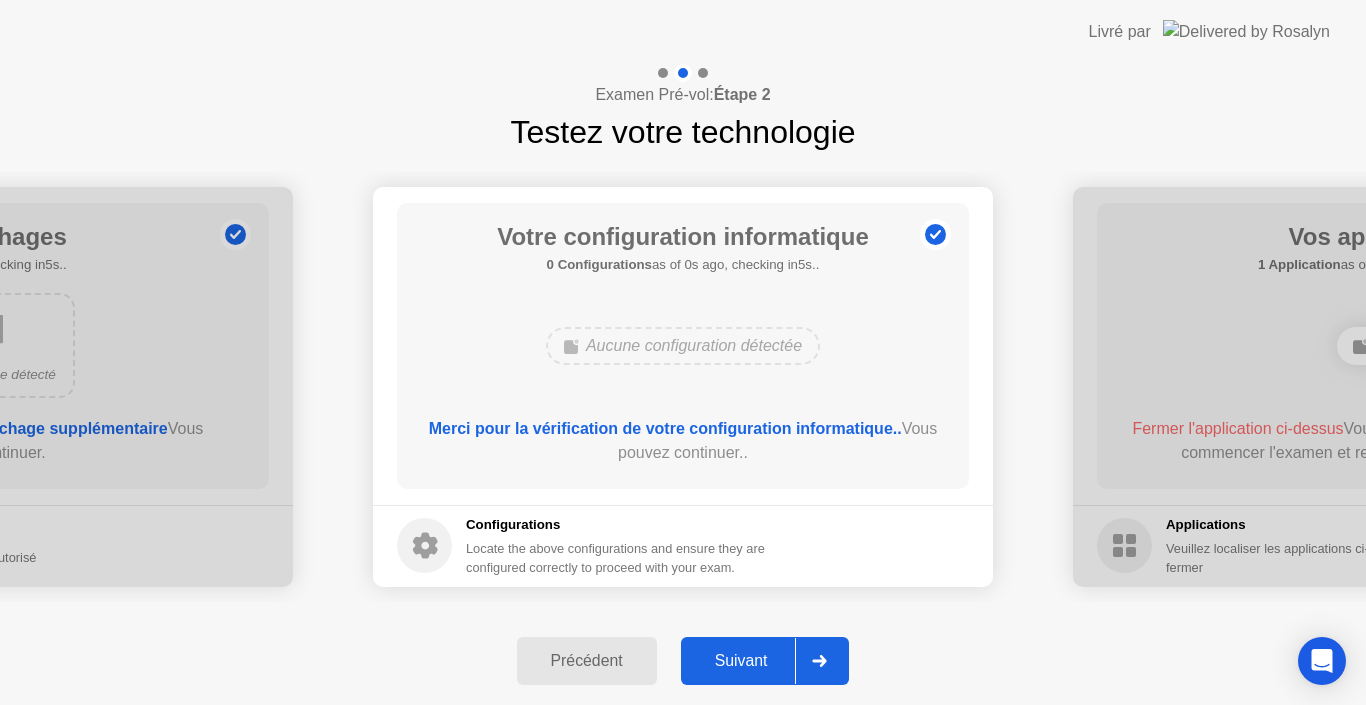click 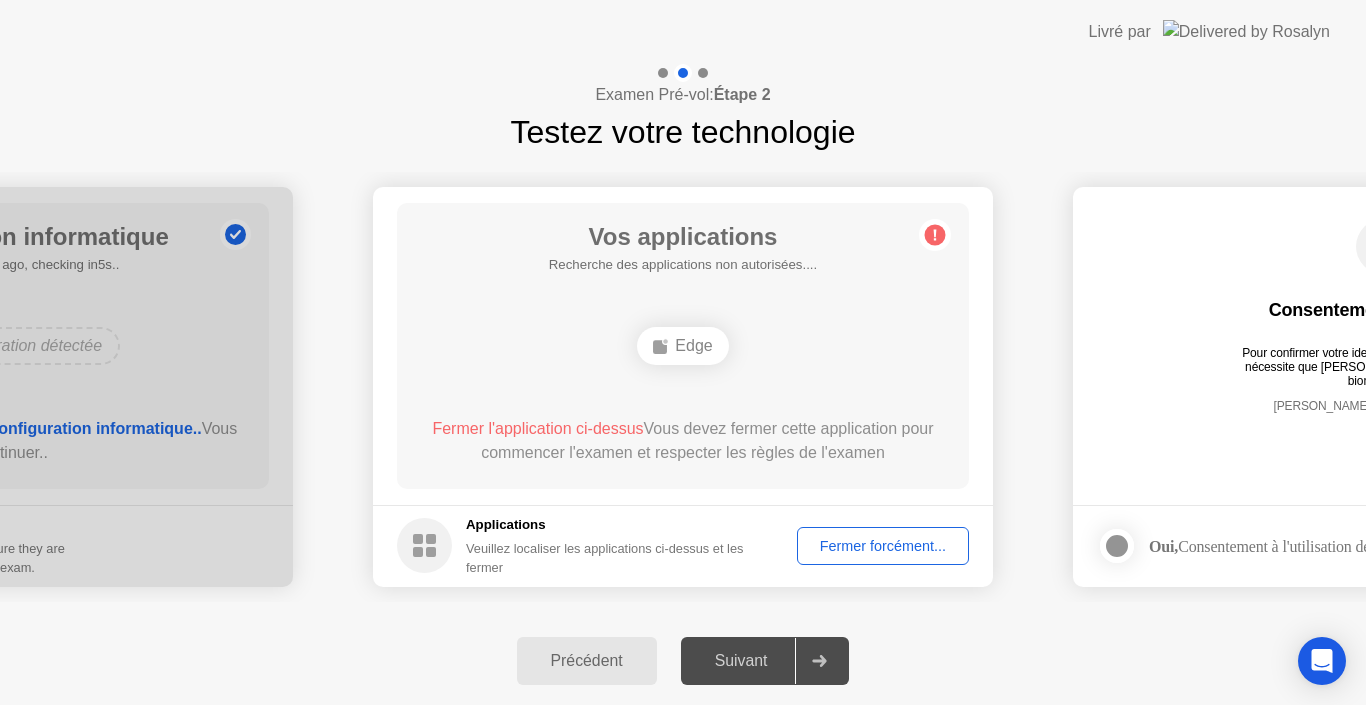 click on "Fermer forcément..." 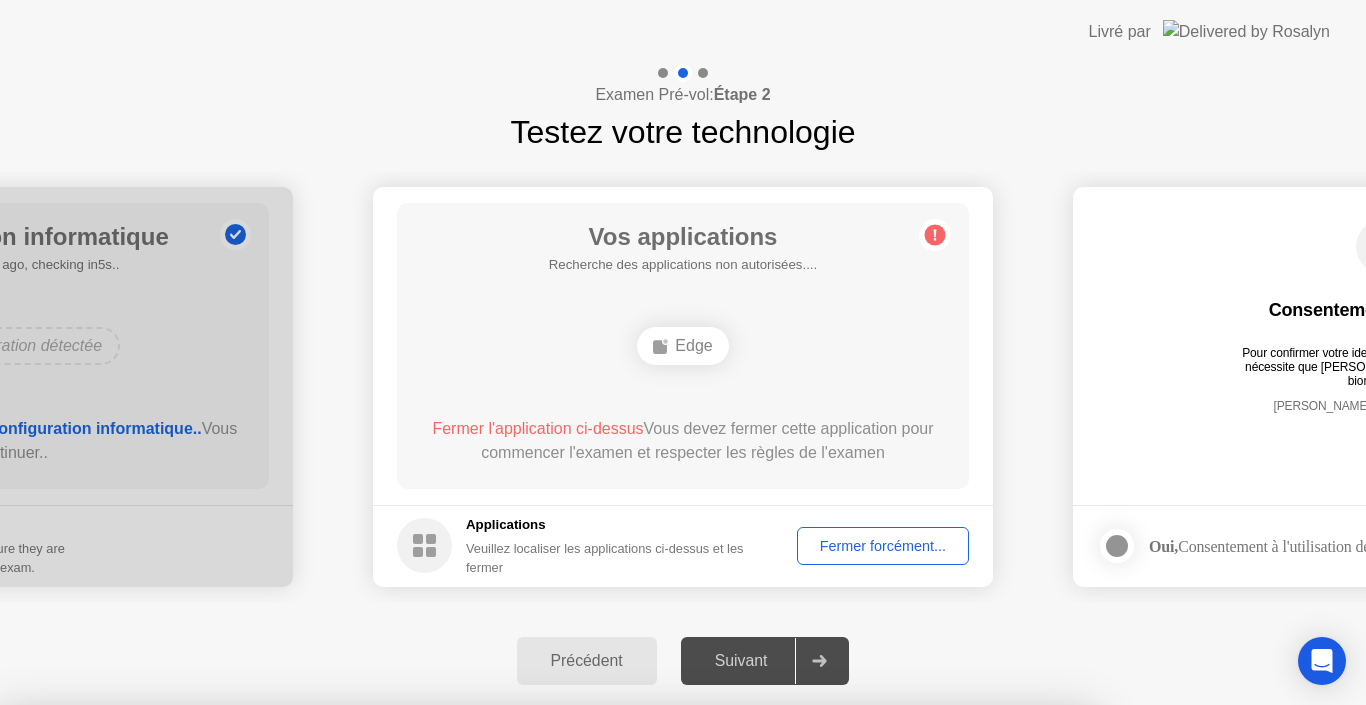 click on "Confirmer" at bounding box center [616, 981] 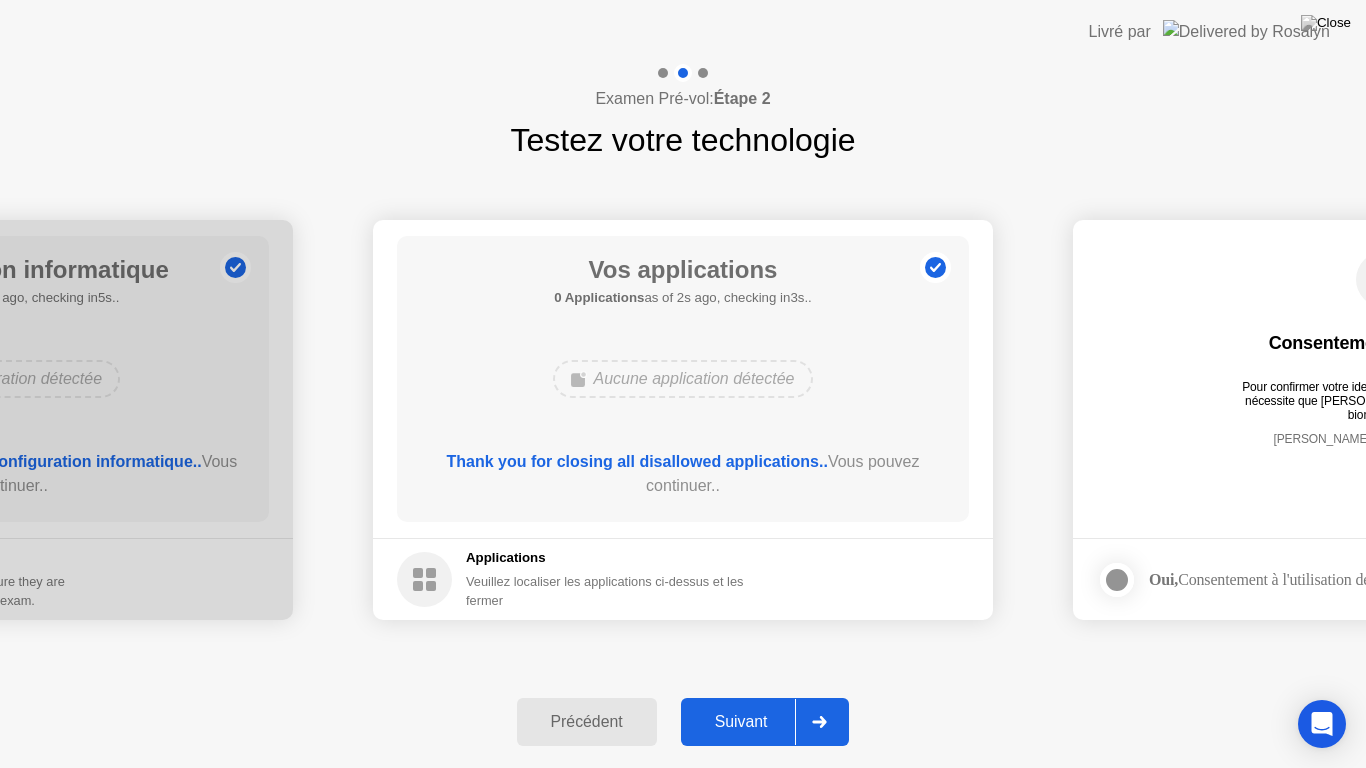 click 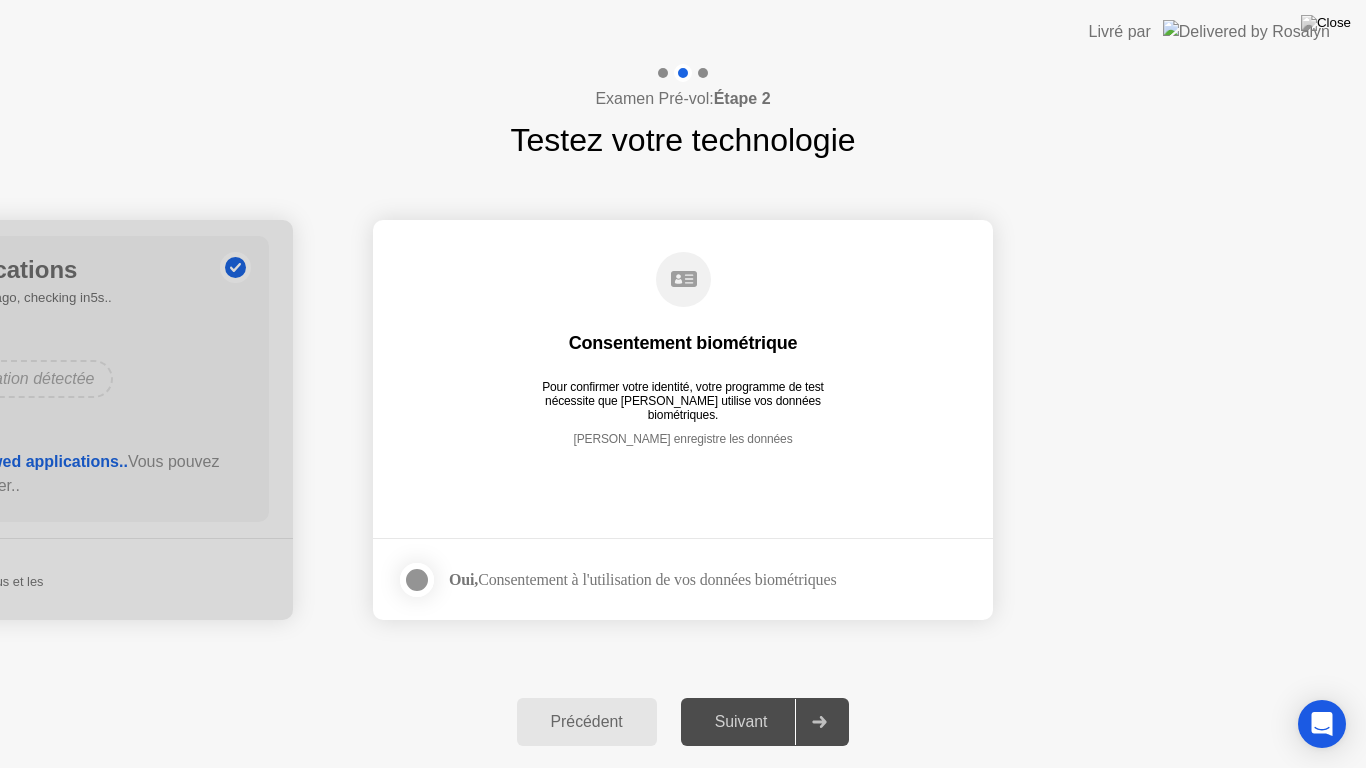 click 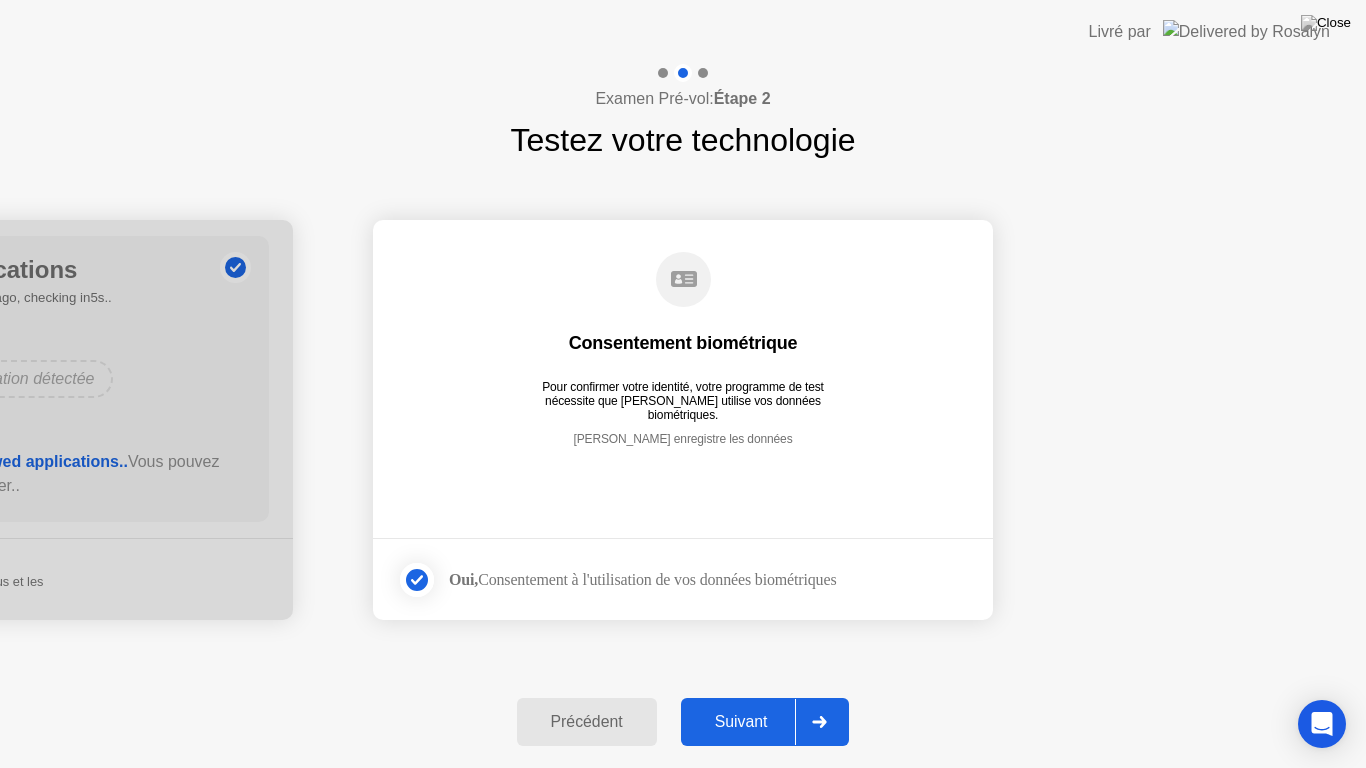 click 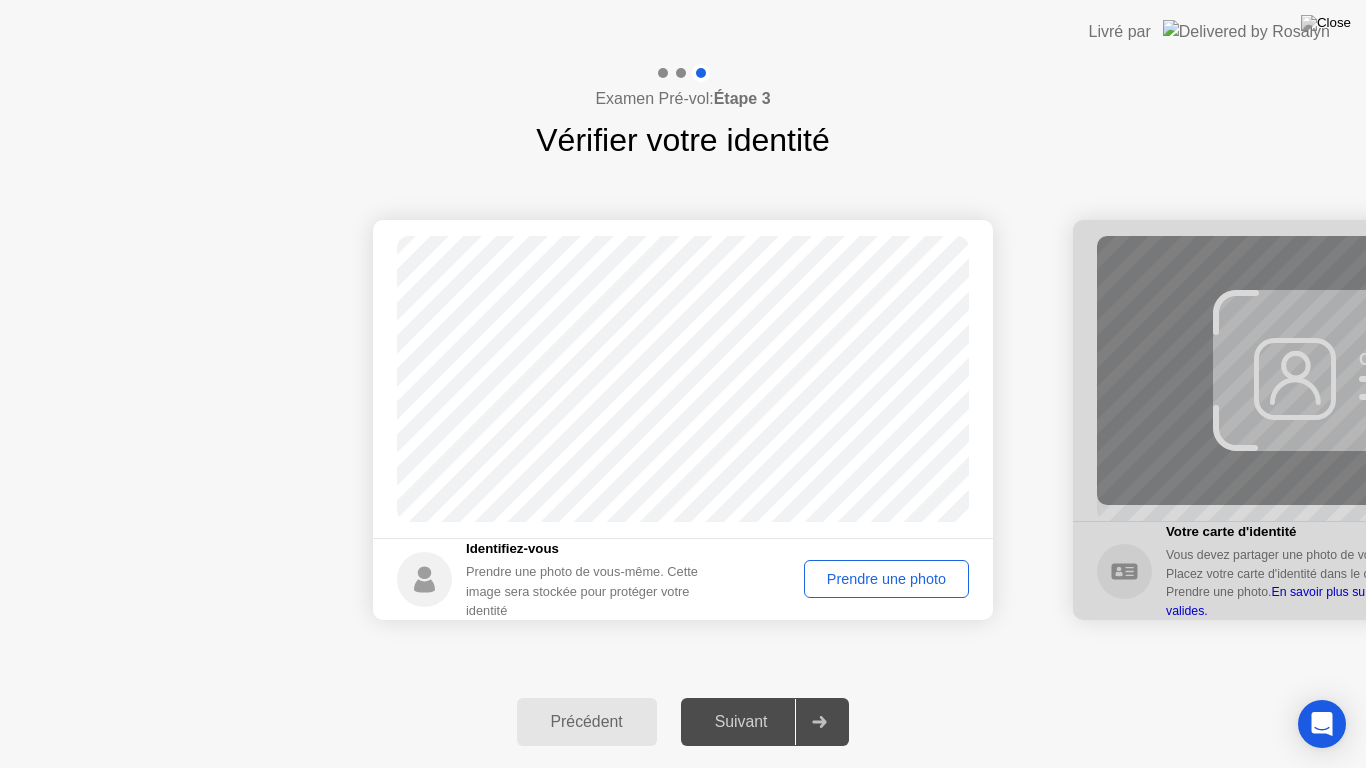 click on "Prendre une photo" 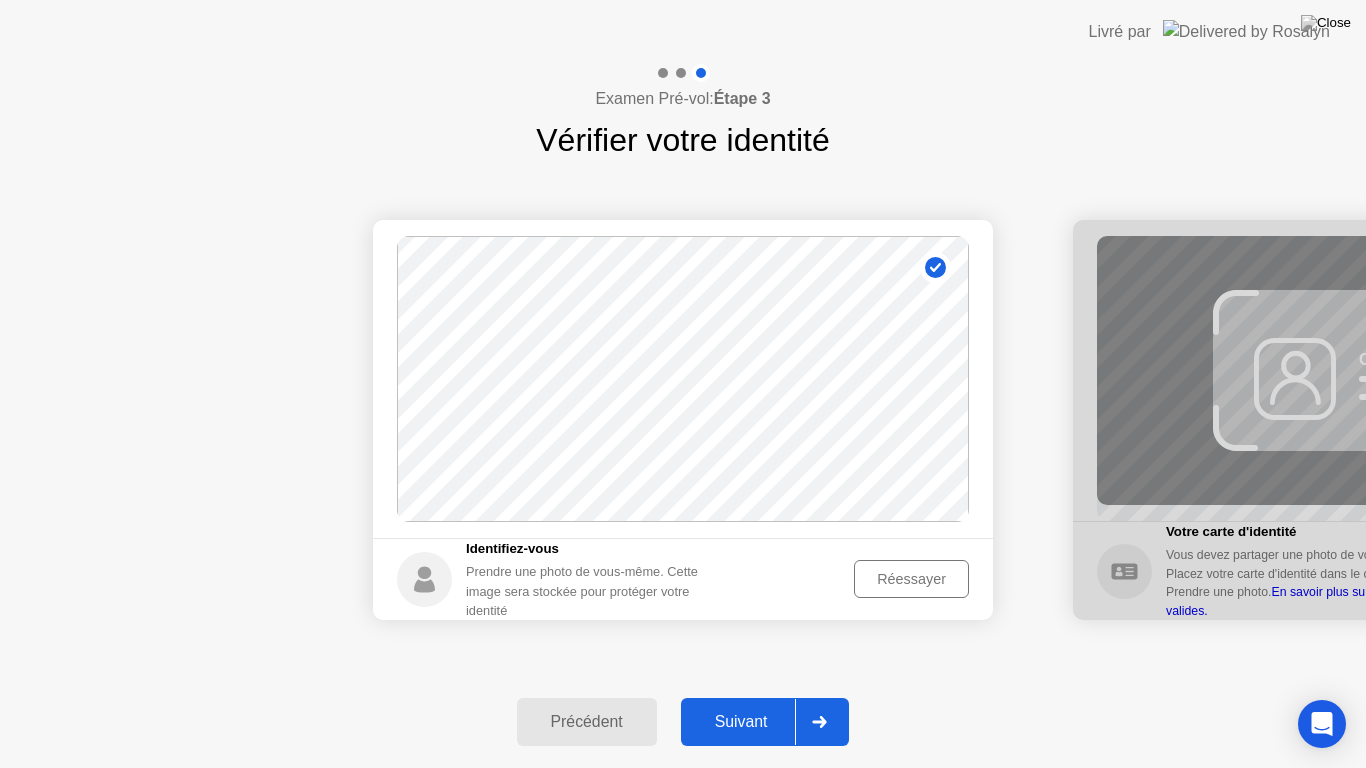 click 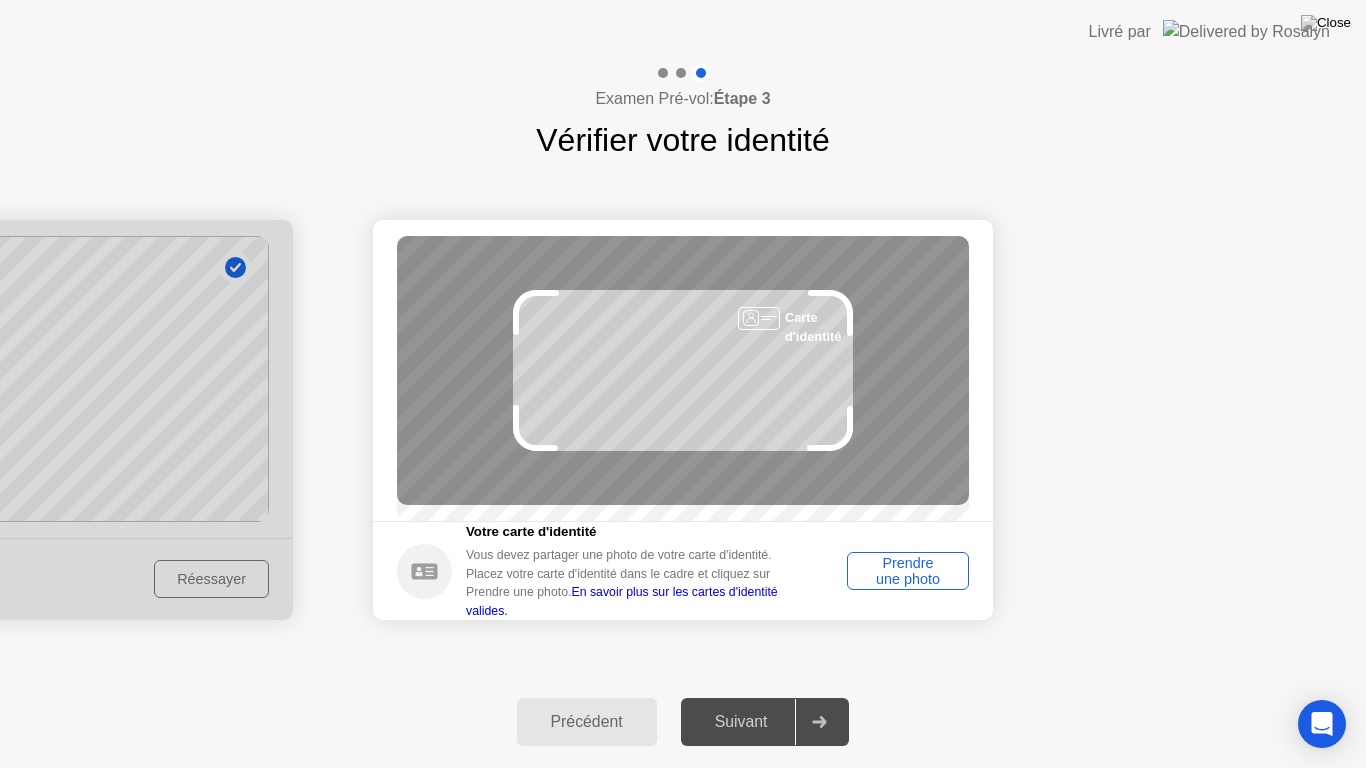 click on "Prendre une photo" 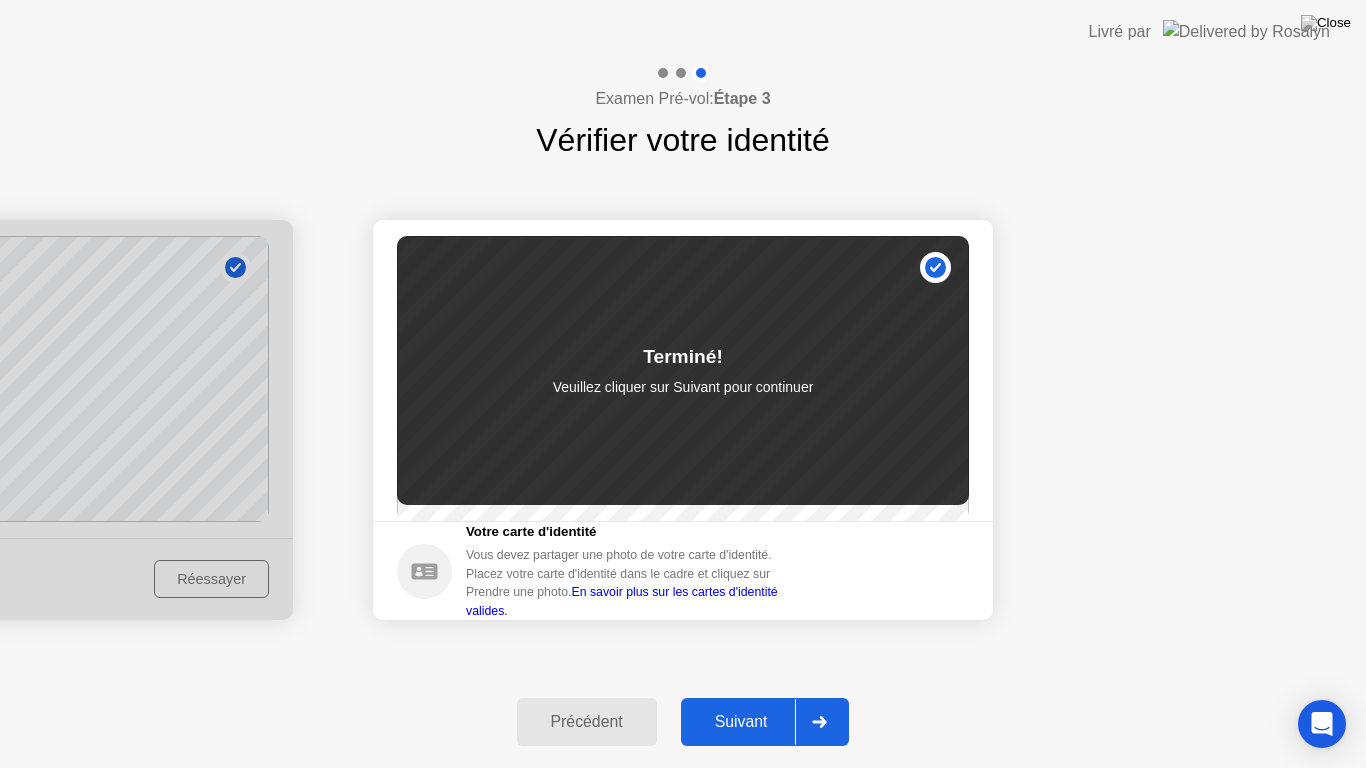 click 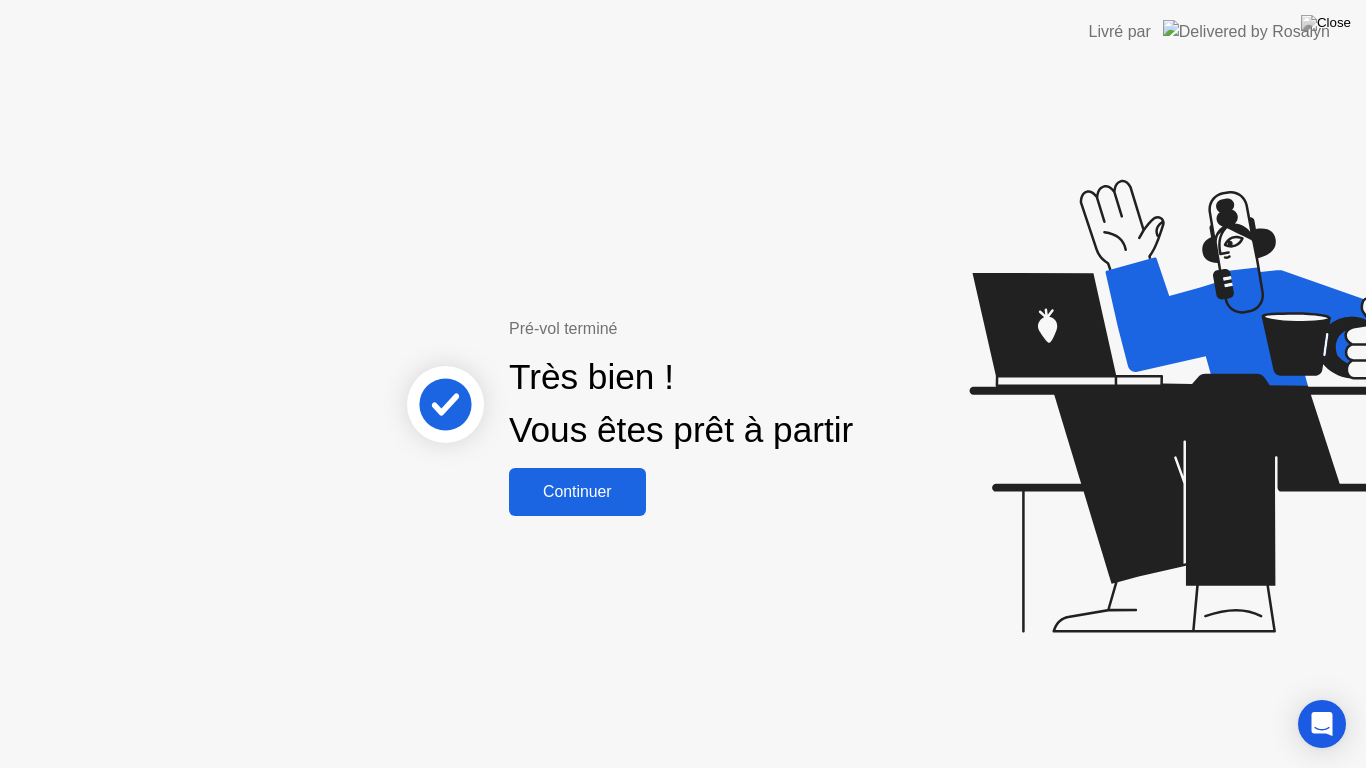 click on "Continuer" 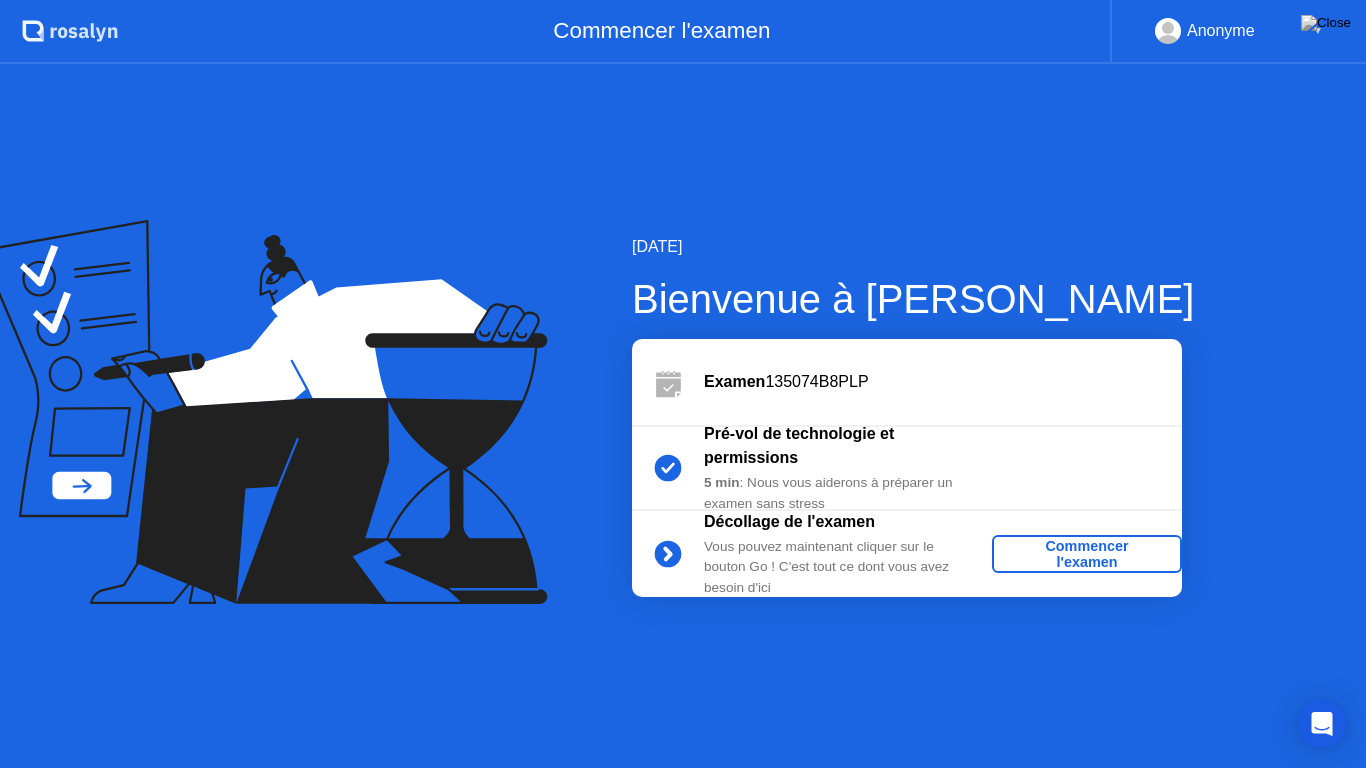 click on "Commencer l'examen" 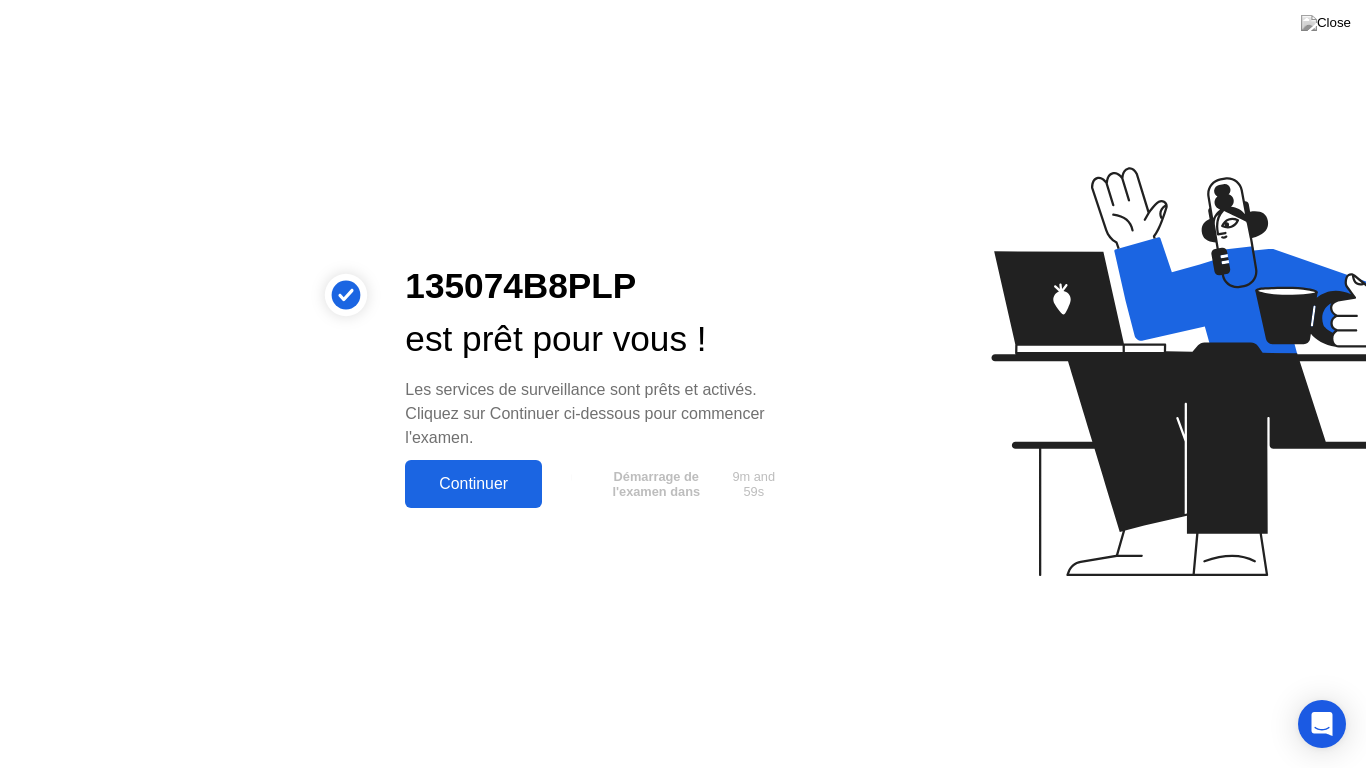 click on "Continuer" 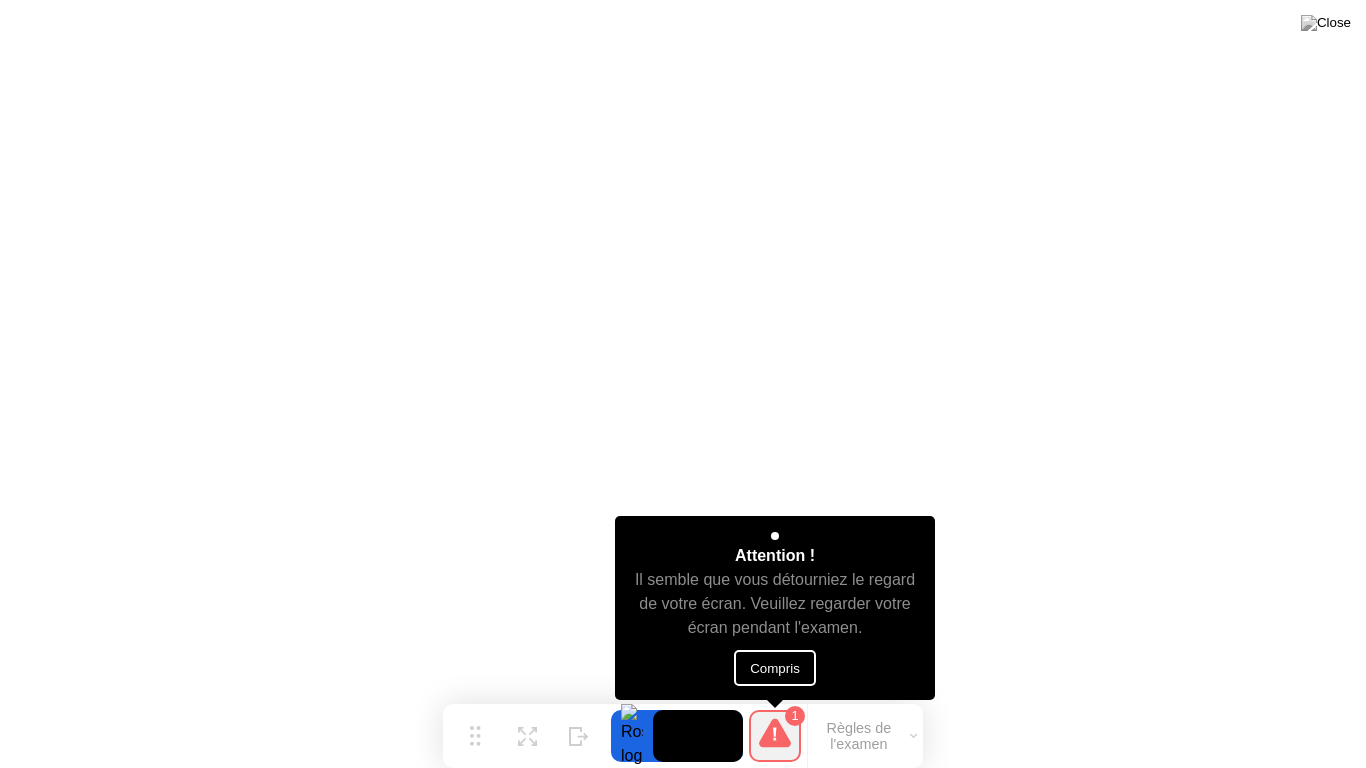 click on "Compris" 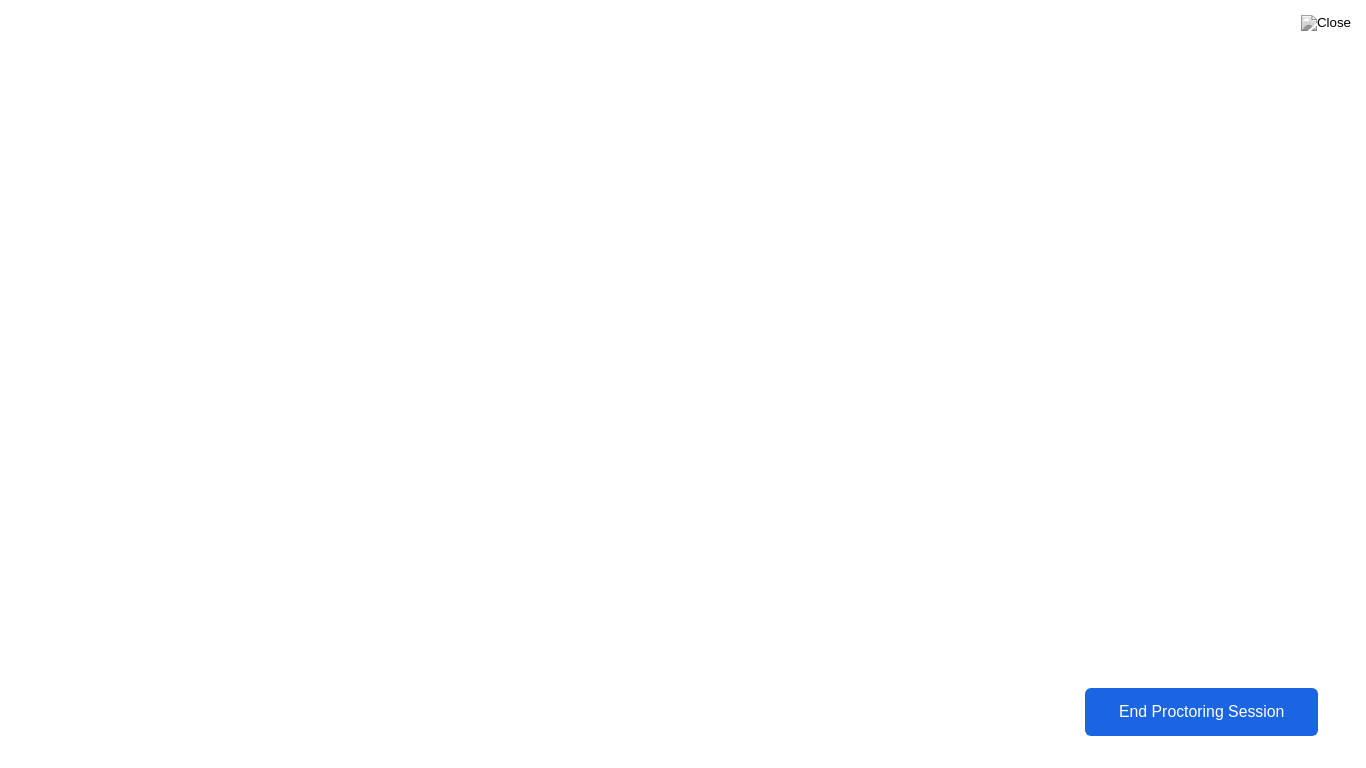 click on "End Proctoring Session" 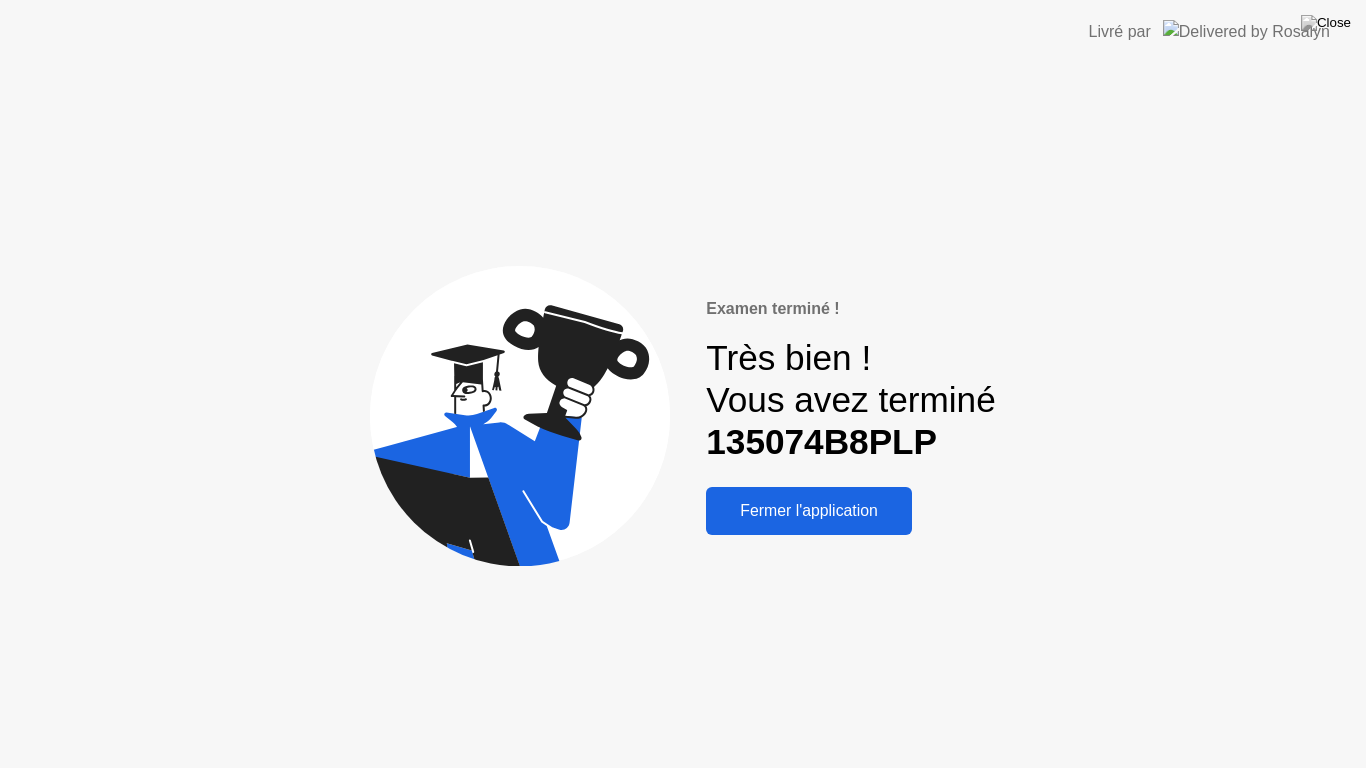 click on "Fermer l'application" 